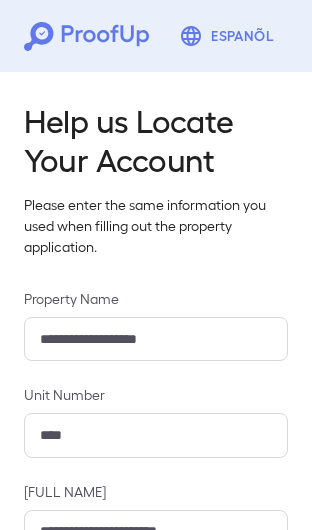 scroll, scrollTop: 0, scrollLeft: 0, axis: both 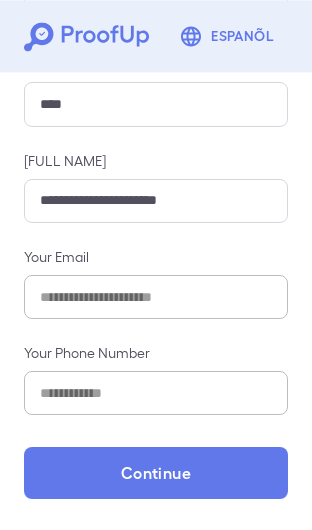 click on "Continue" at bounding box center [156, 473] 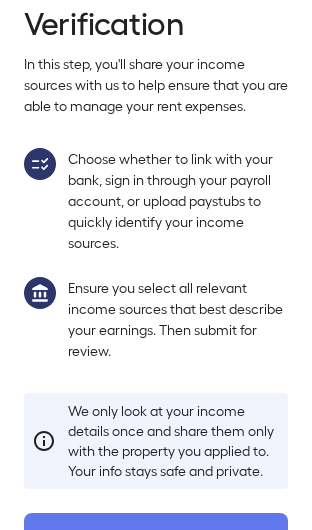 scroll, scrollTop: 315, scrollLeft: 0, axis: vertical 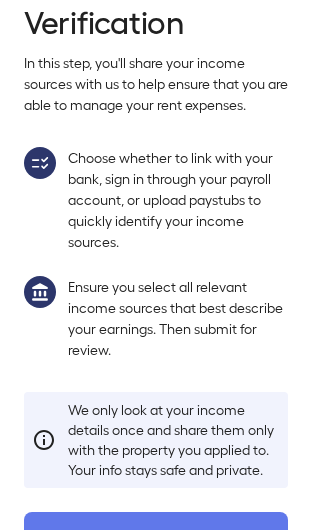 click on "Get Started" at bounding box center [156, 538] 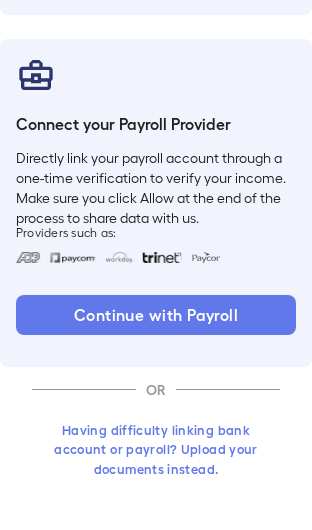 scroll, scrollTop: 613, scrollLeft: 0, axis: vertical 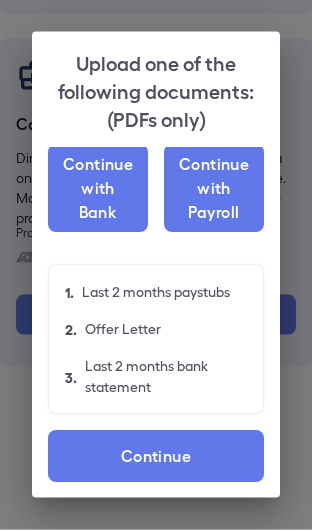 click on "Continue with Payroll" at bounding box center [214, 188] 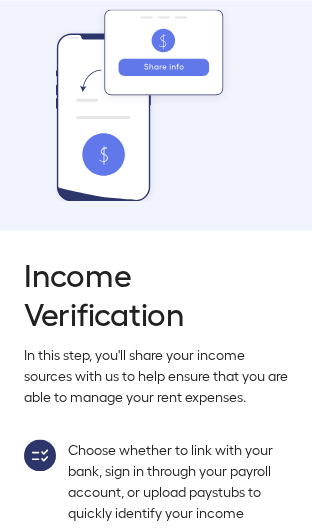 scroll, scrollTop: 0, scrollLeft: 0, axis: both 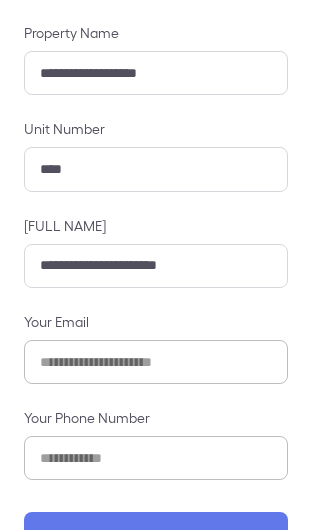 click on "Continue" at bounding box center [156, 538] 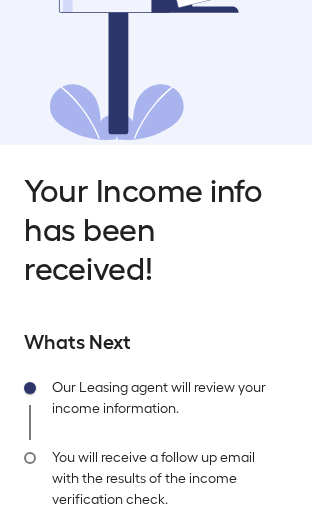 click on "Close" at bounding box center (156, 573) 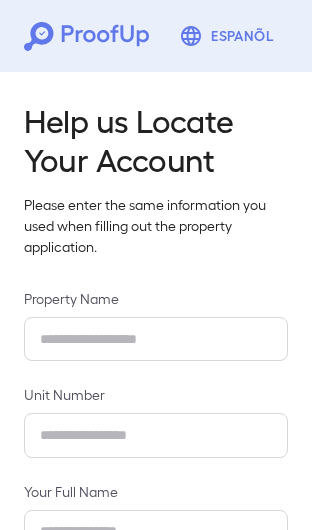 scroll, scrollTop: 0, scrollLeft: 0, axis: both 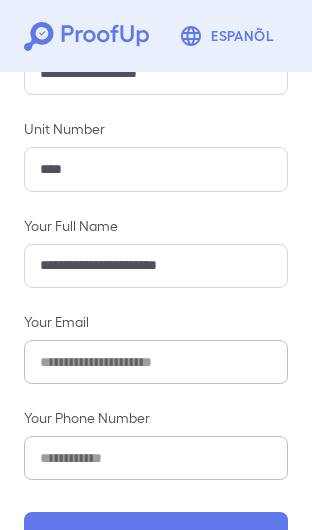 click on "Continue" at bounding box center (156, 538) 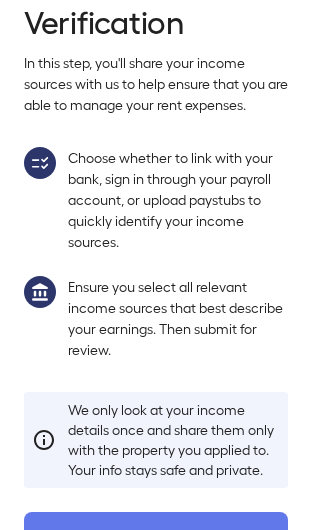 scroll, scrollTop: 314, scrollLeft: 0, axis: vertical 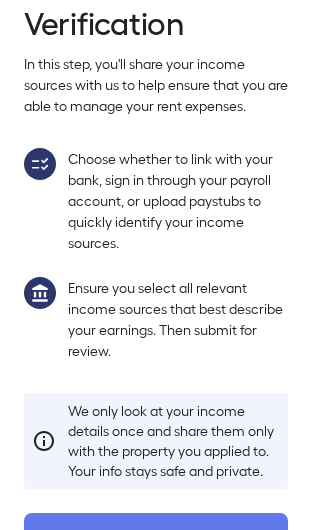 click on "Get Started" at bounding box center (156, 539) 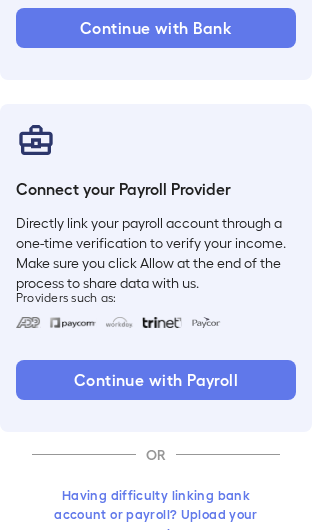 scroll, scrollTop: 549, scrollLeft: 0, axis: vertical 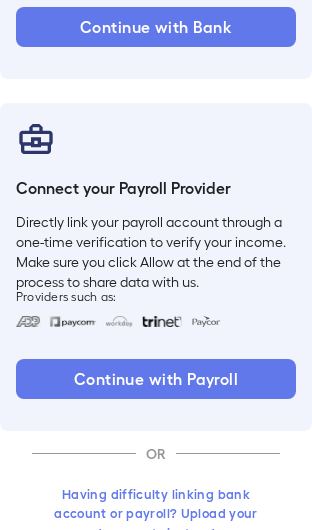 click on "Having difficulty linking bank account or payroll? Upload your documents instead." at bounding box center (156, 513) 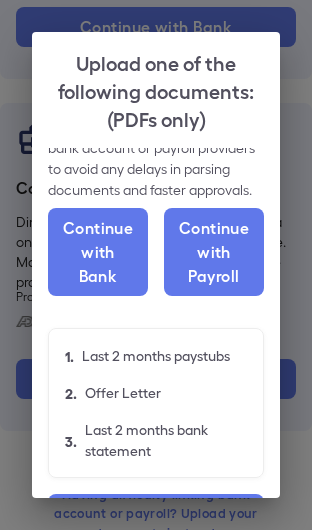 scroll, scrollTop: 30, scrollLeft: 0, axis: vertical 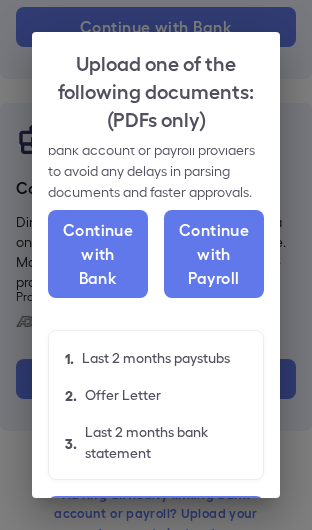 click on "Continue" at bounding box center [156, 522] 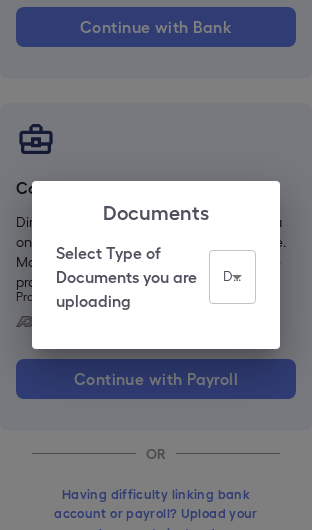 click on "Espanõl Go back How Would You Like to Verify Your Income? There are multiple ways you can access and upload your income. Select the best method for you. Connect your Bank Account Link the bank account(s) you wish to share for a one-time verification with the apartment complex. Make sure you click Allow at the end of the process to share data with us. Institutions such as: +11,000 More Continue with Bank Connect your Payroll Provider Directly link your payroll account through a one-time verification to verify your income. Make sure you click Allow at the end of the process to share data with us. Providers such as: Continue with Payroll OR Having difficulty linking bank account or payroll? Upload your documents instead. Documents Select Type of Documents you are uploading Document Type ​ ​" at bounding box center [156, 24] 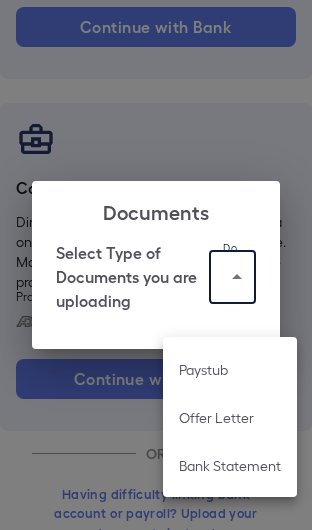 click on "Paystub" at bounding box center (230, 369) 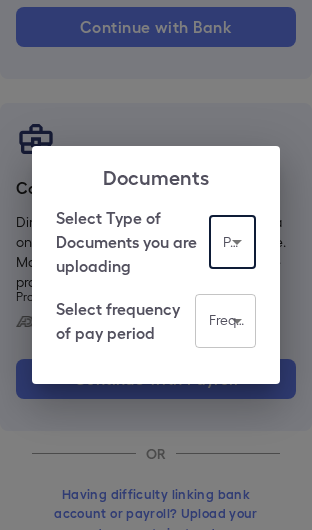 type on "*******" 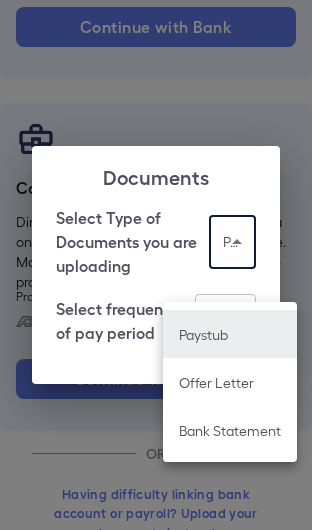 click on "Paystub" at bounding box center (230, 334) 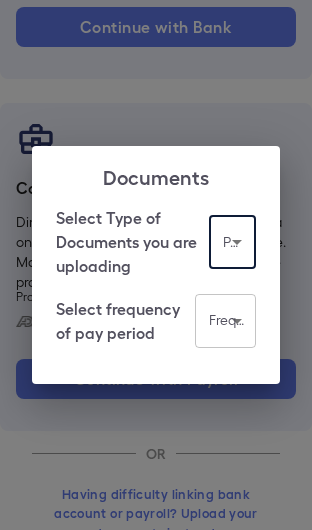 click on "Espanõl Go back How Would You Like to Verify Your Income? There are multiple ways you can access and upload your income. Select the best method for you. Connect your Bank Account Link the bank account(s) you wish to share for a one-time verification with the apartment complex. Make sure you click Allow at the end of the process to share data with us. Institutions such as: +11,000 More Continue with Bank Connect your Payroll Provider Directly link your payroll account through a one-time verification to verify your income. Make sure you click Allow at the end of the process to share data with us. Providers such as: Continue with Payroll OR Having difficulty linking bank account or payroll? Upload your documents instead. Documents Select Type of Documents you are uploading Paystub ******* ​ Select frequency of pay period Frequency ​ ​" at bounding box center [156, 24] 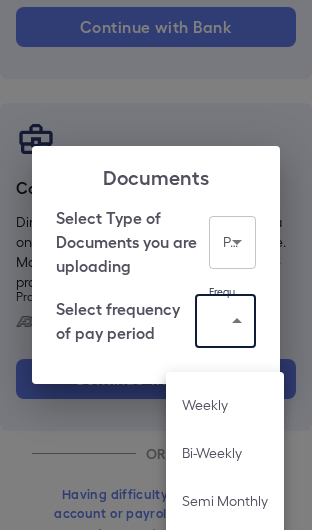 click on "Bi-Weekly" at bounding box center [225, 452] 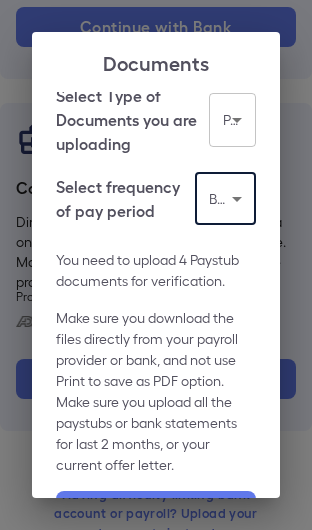 scroll, scrollTop: 7, scrollLeft: 0, axis: vertical 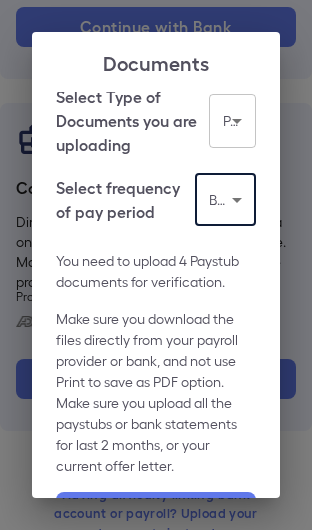 click on "Continue" at bounding box center (156, 518) 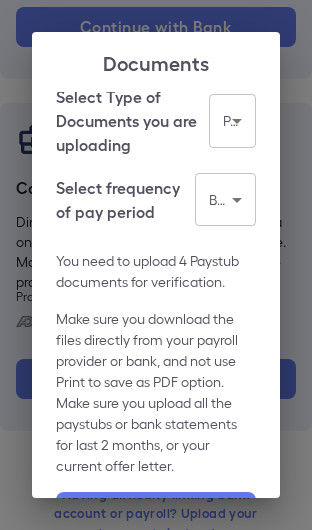 scroll, scrollTop: 548, scrollLeft: 0, axis: vertical 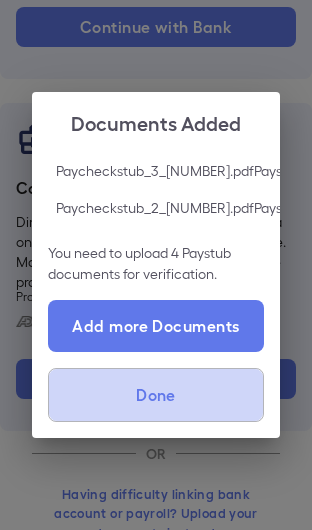 click on "Done" at bounding box center (156, 395) 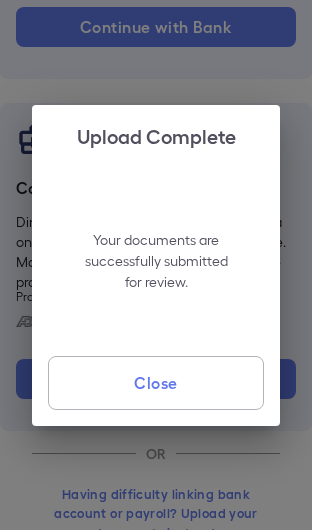 click on "Close" at bounding box center [156, 383] 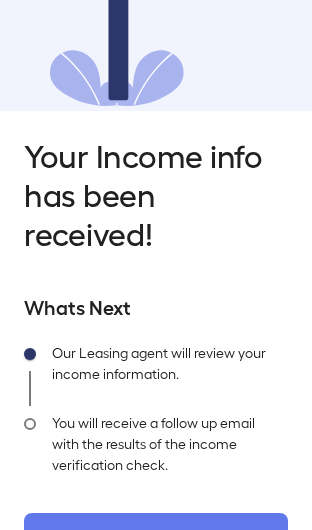 scroll, scrollTop: 201, scrollLeft: 0, axis: vertical 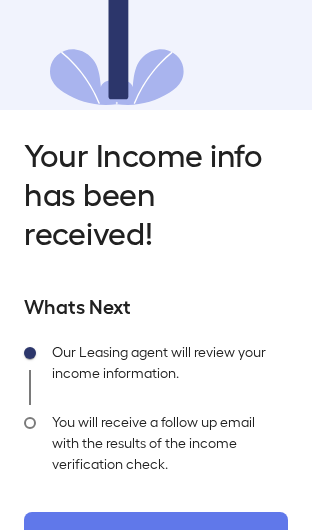 click on "Close" at bounding box center (156, 538) 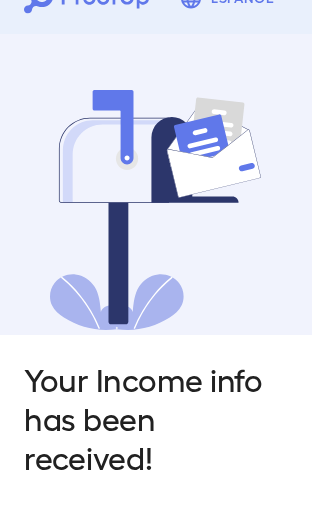 scroll, scrollTop: 37, scrollLeft: 0, axis: vertical 